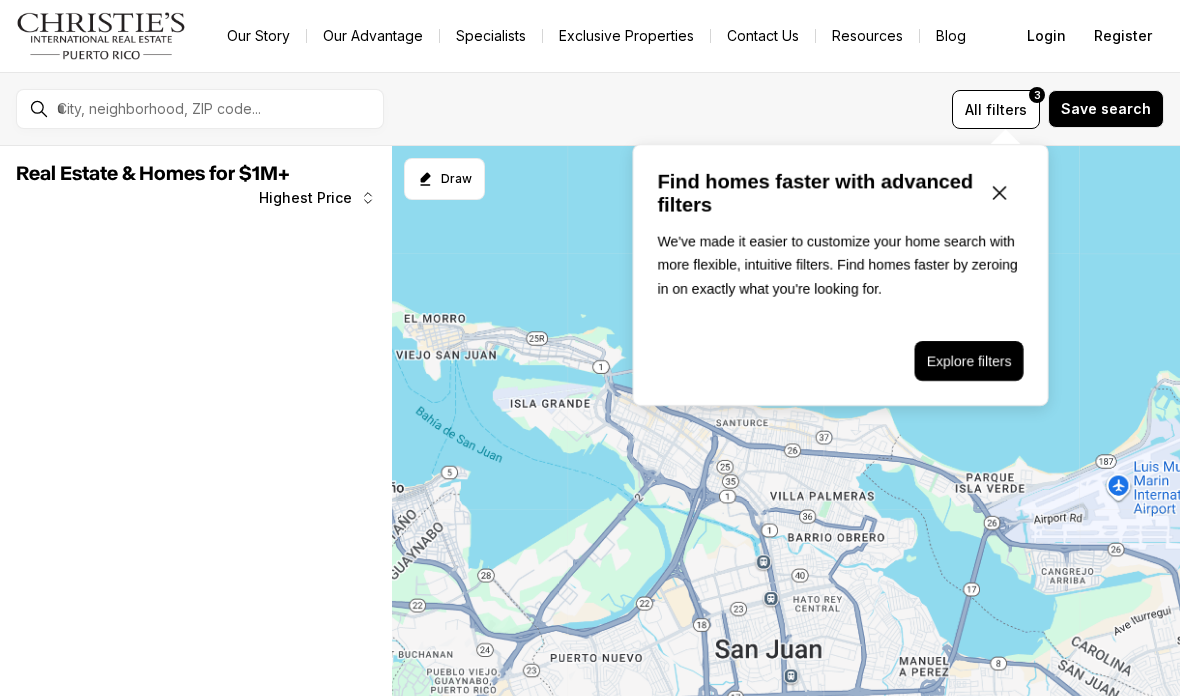 scroll, scrollTop: 0, scrollLeft: 0, axis: both 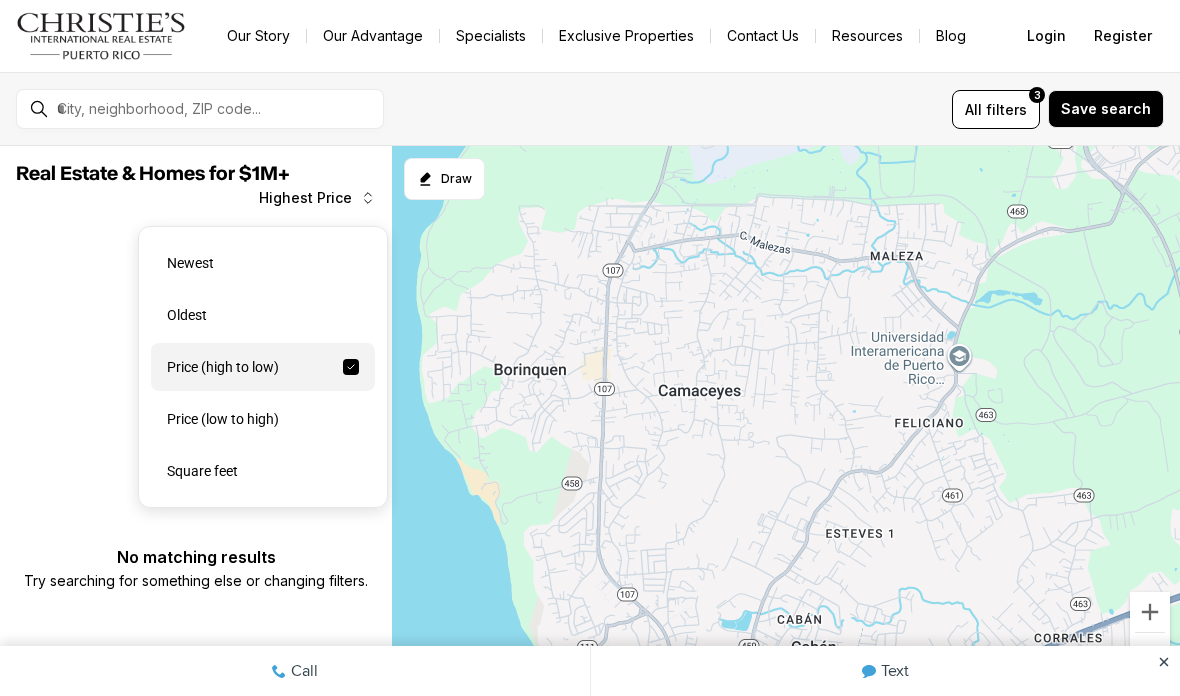 click on "Price (low to high)" at bounding box center (263, 419) 